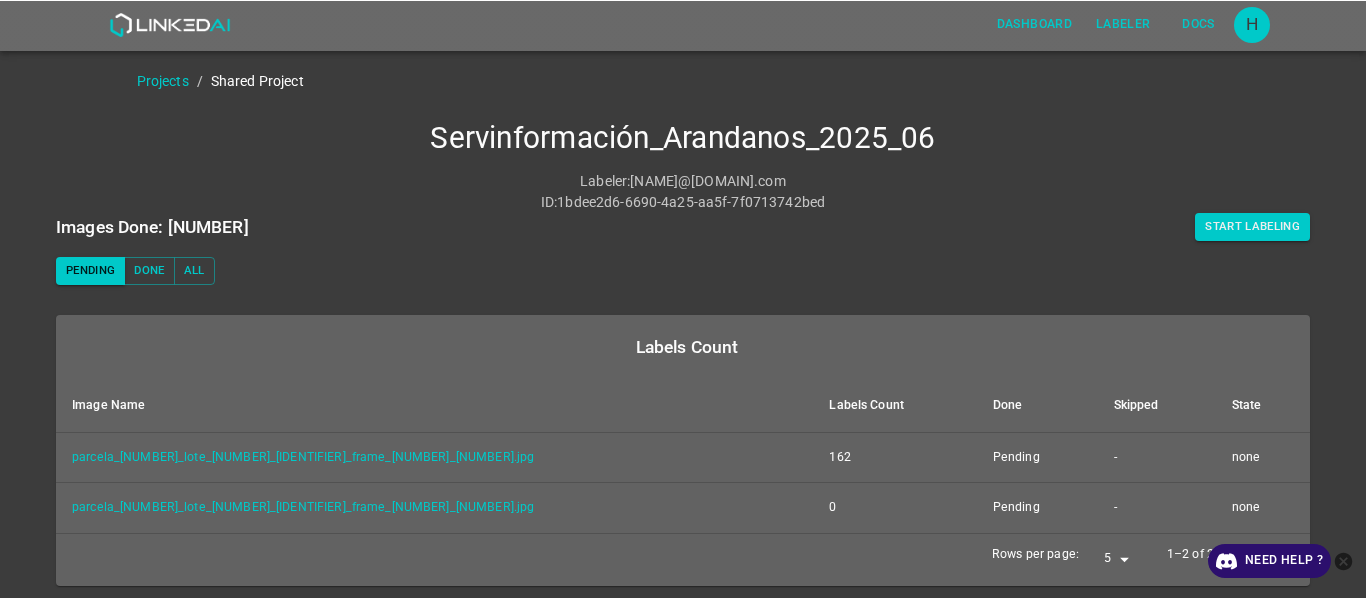 scroll, scrollTop: 0, scrollLeft: 0, axis: both 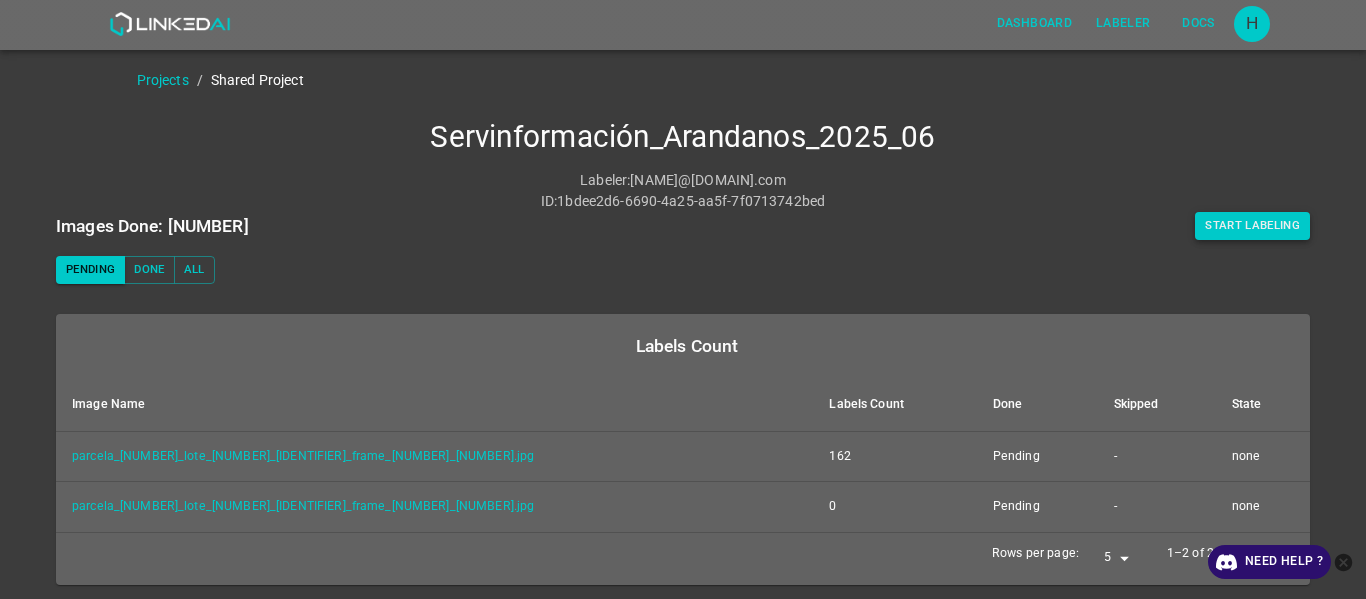 click on "Start Labeling" at bounding box center (1252, 226) 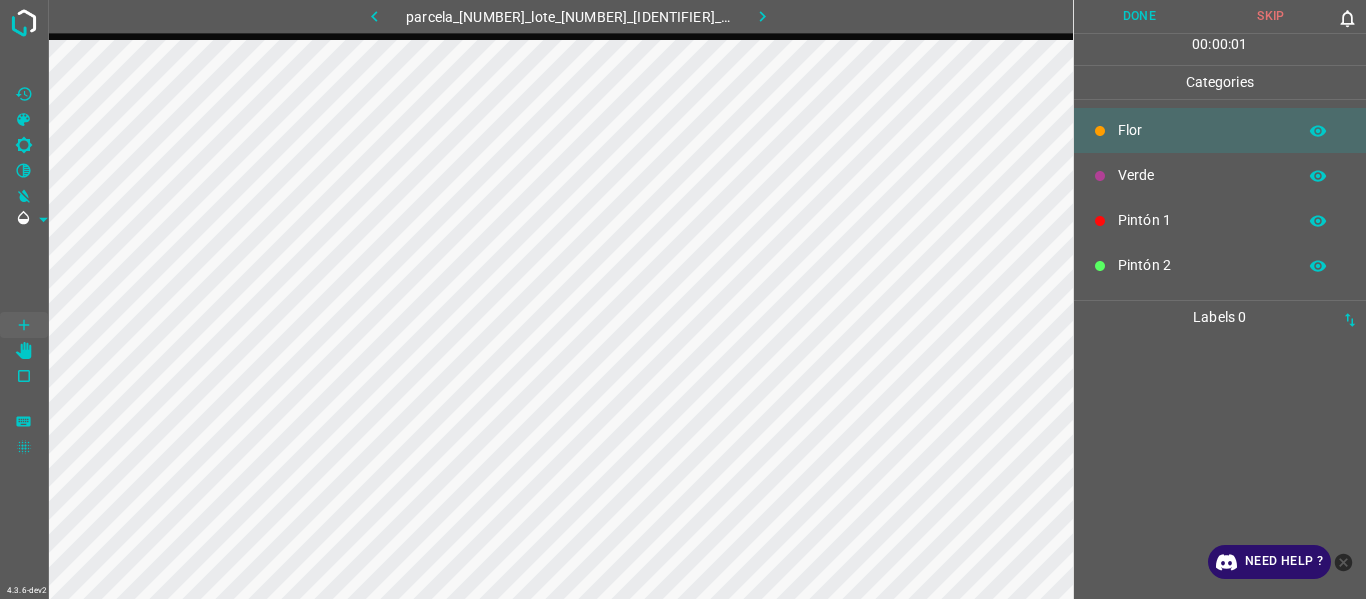 click 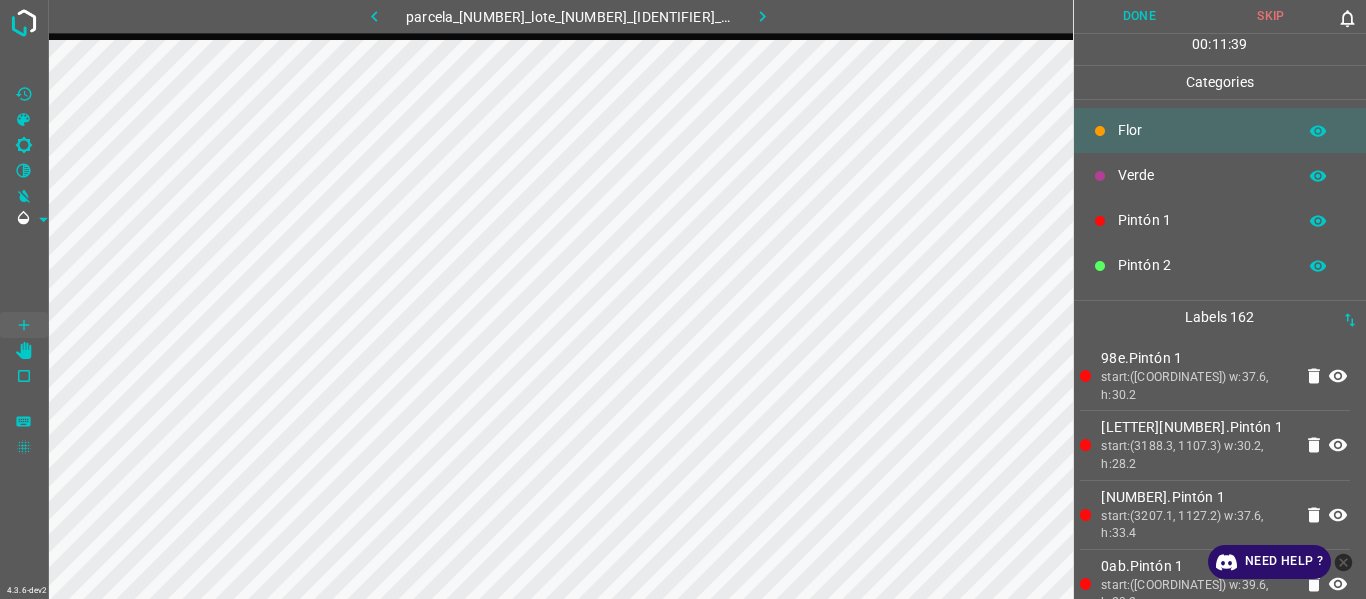 click on "start:([COORDINATES])
w:37.6, h:30.2" at bounding box center (1196, 386) 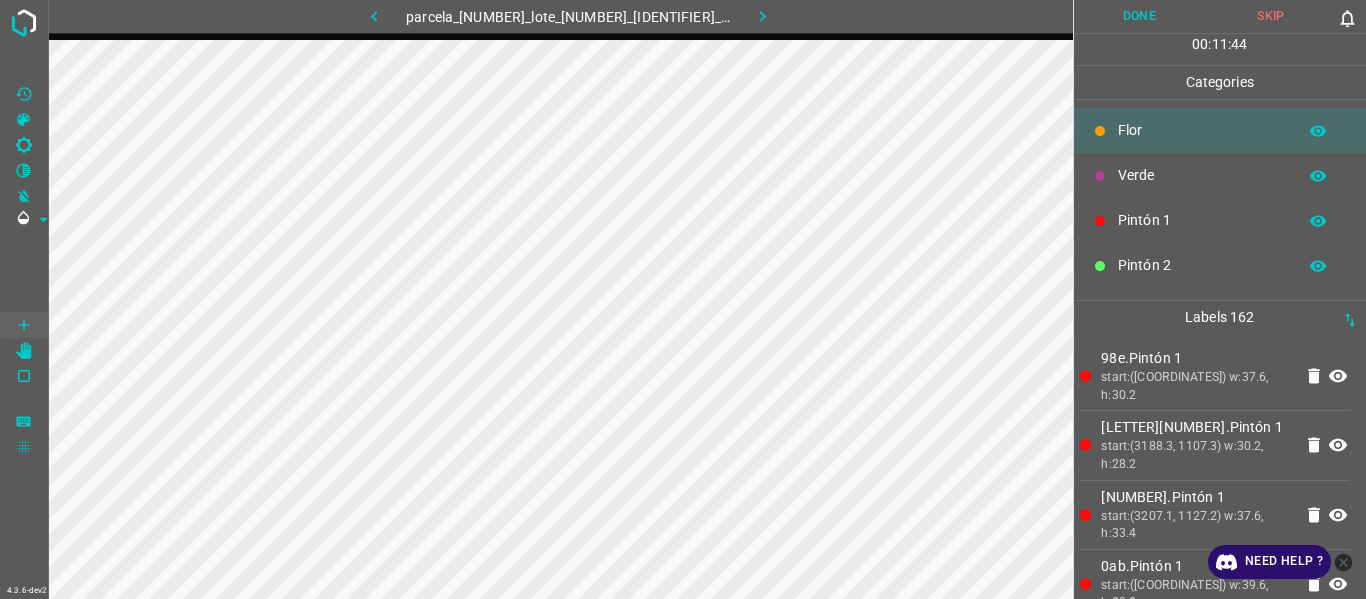 click on "start:(3188.3, 1107.3)
w:30.2, h:28.2" at bounding box center (1196, 455) 